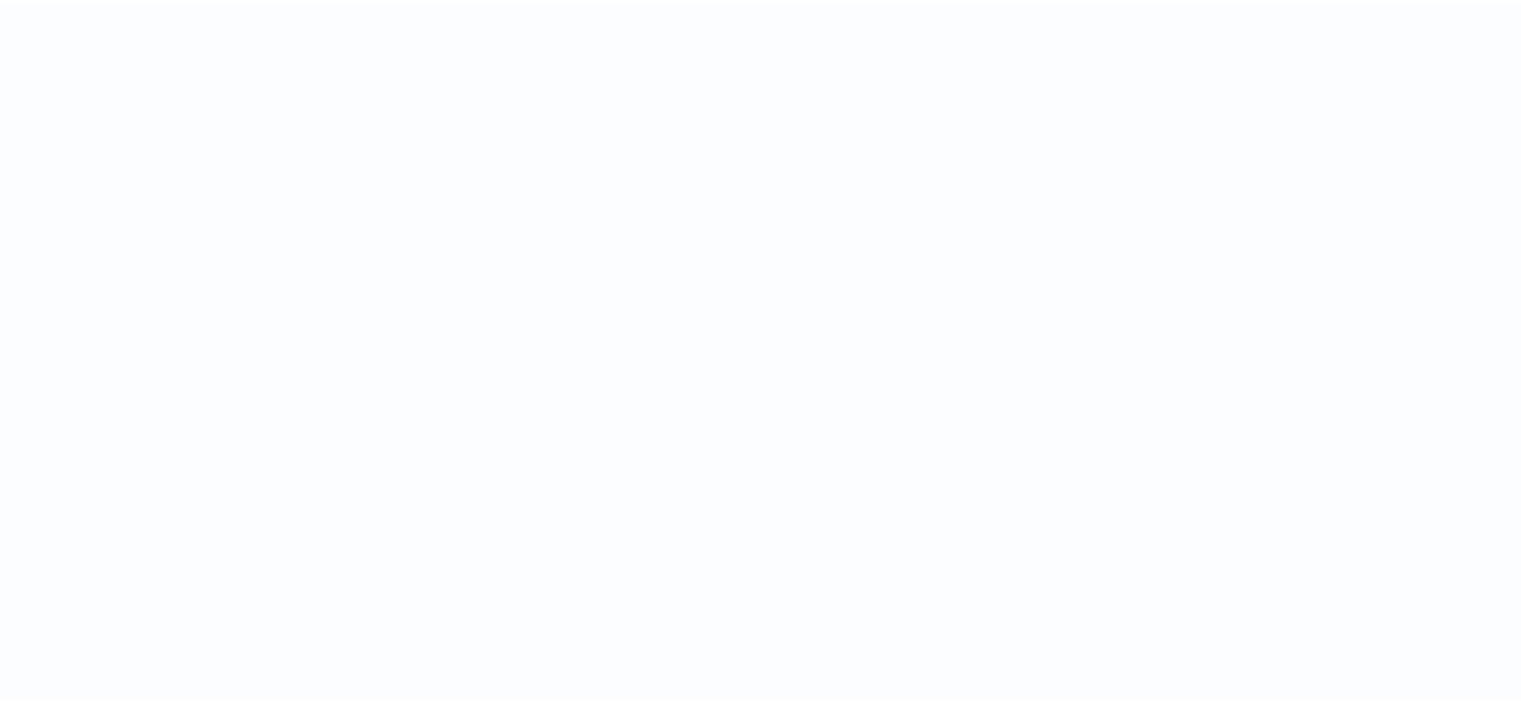 scroll, scrollTop: 0, scrollLeft: 0, axis: both 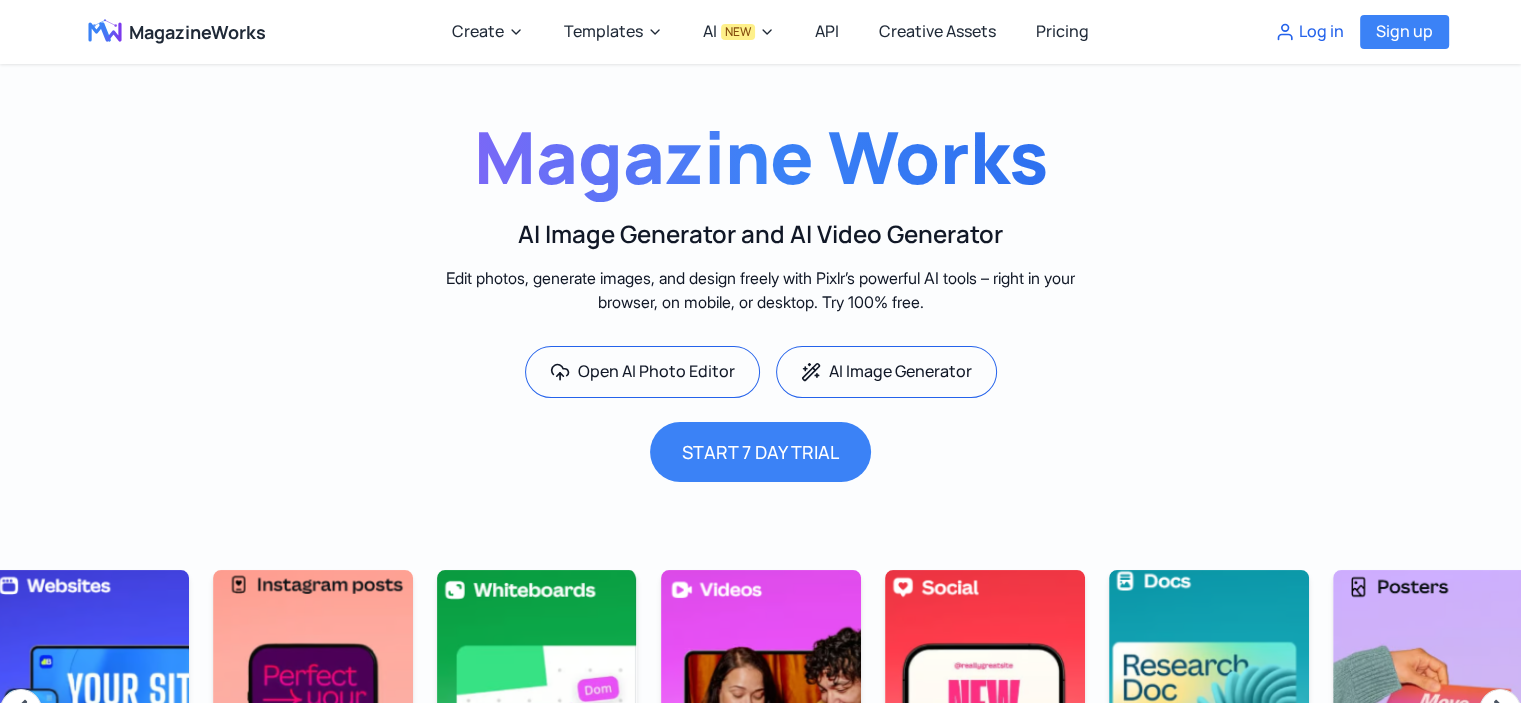 click on "Log in" at bounding box center (1309, 32) 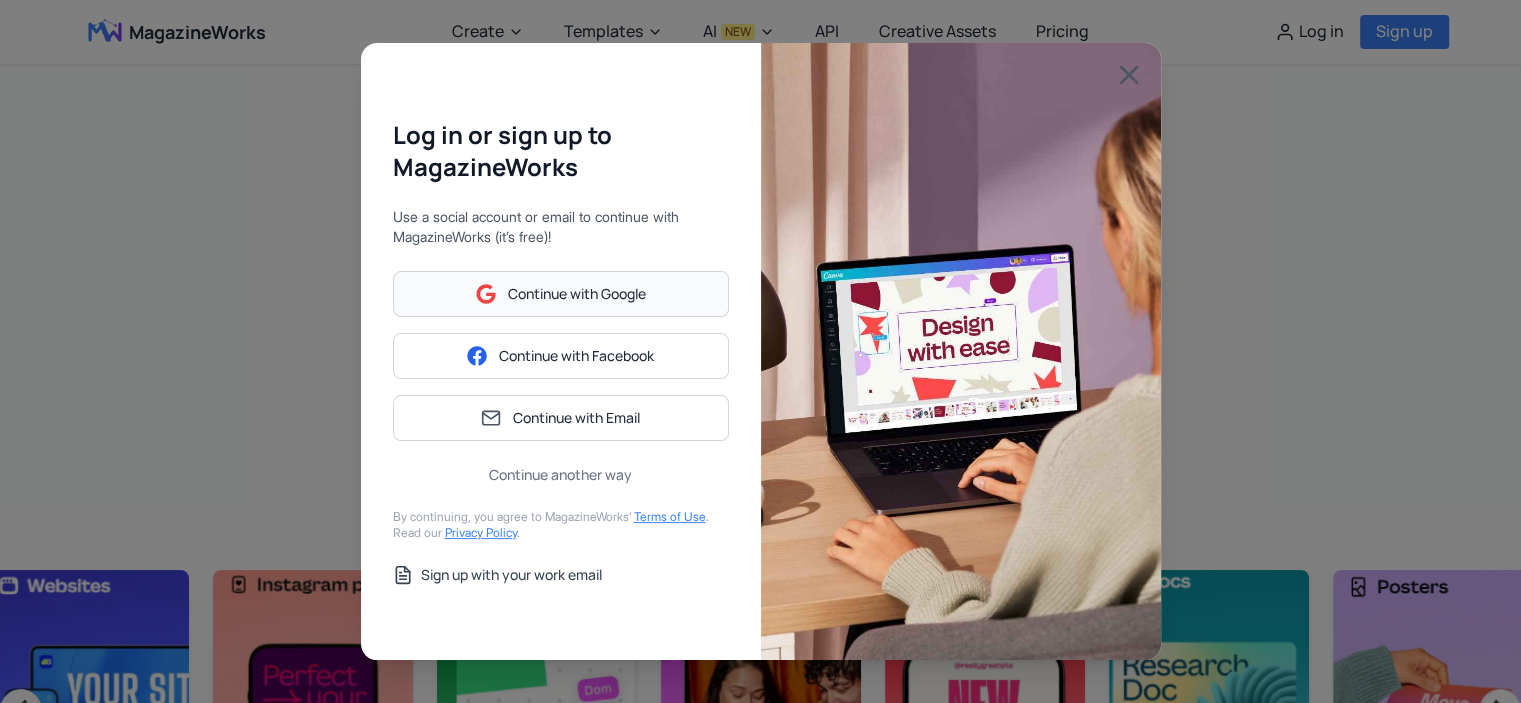 click on "Continue with Google" at bounding box center [577, 294] 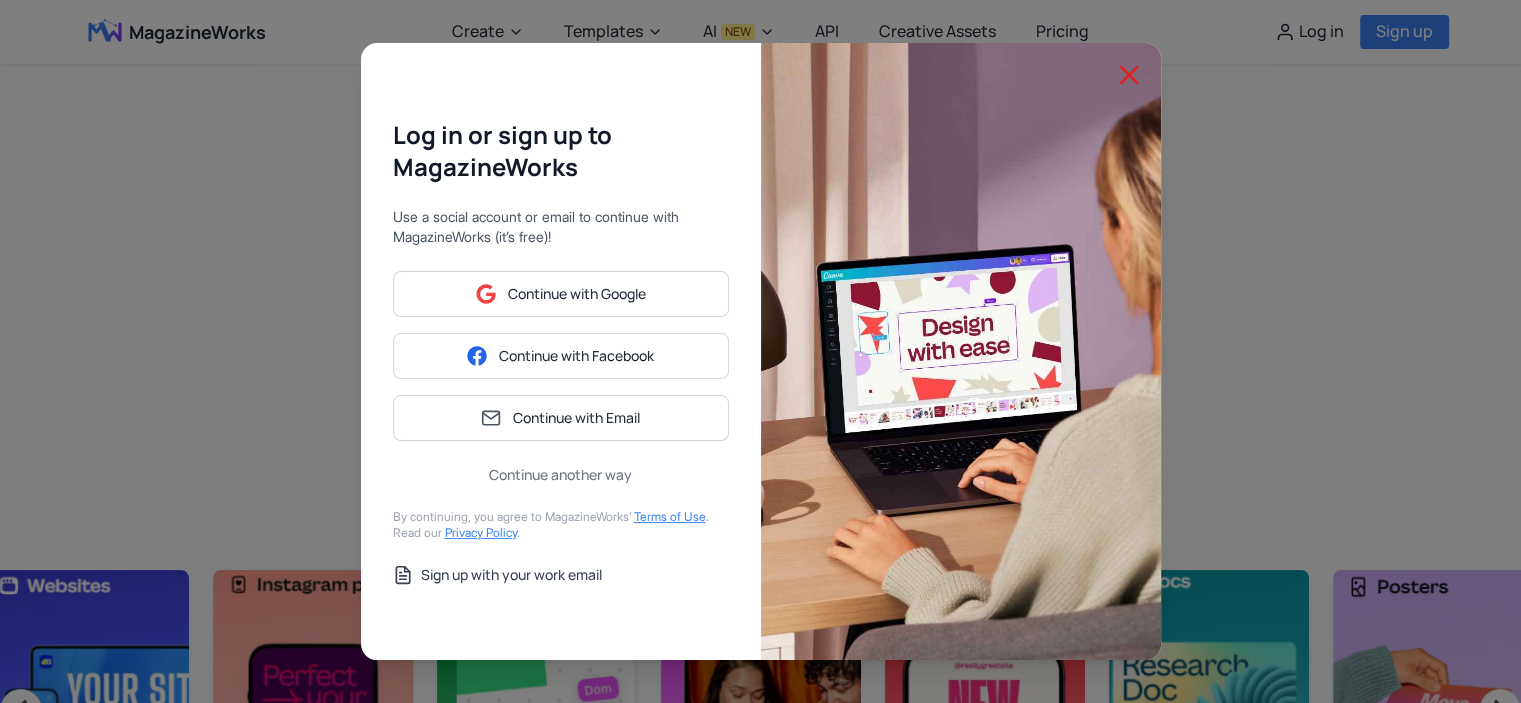 click 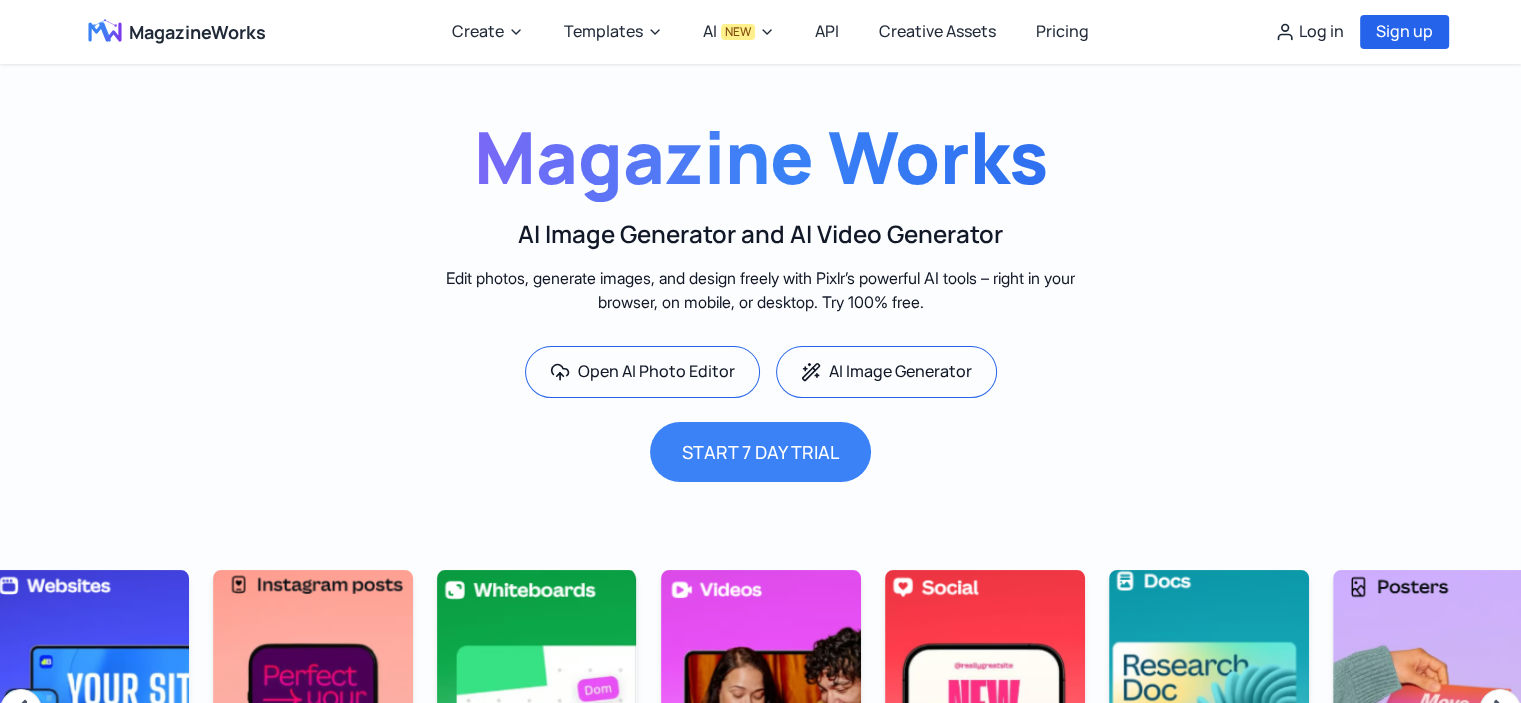 click on "Sign up" at bounding box center (1404, 32) 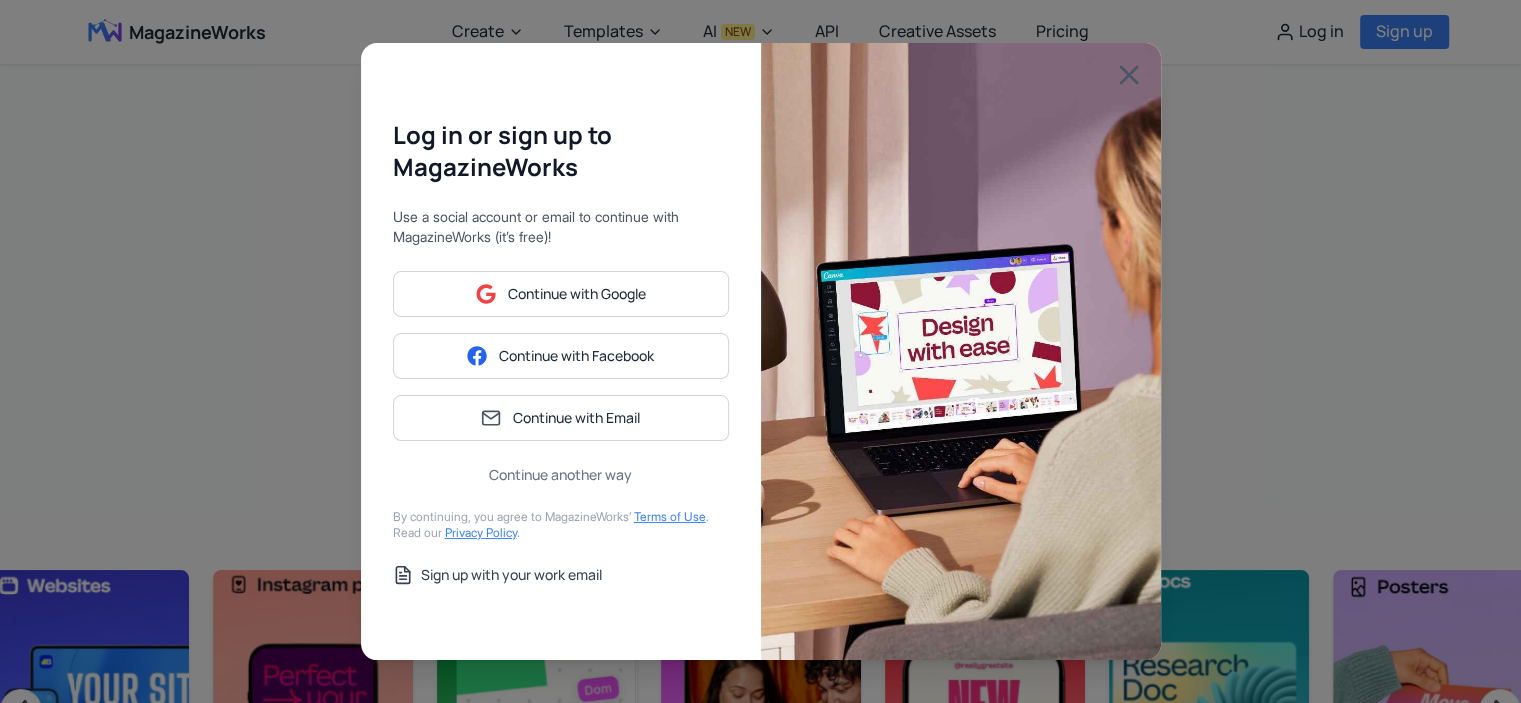 click on "Log in or sign up to MagazineWorks Use a social account or email to continue with MagazineWorks (it’s free)! Continue with Google Continue with Facebook Continue with Email Continue another way By continuing, you agree to MagazineWorks’   Terms of Use . Read our   Privacy Policy . Sign up with your work [EMAIL]" at bounding box center (760, 351) 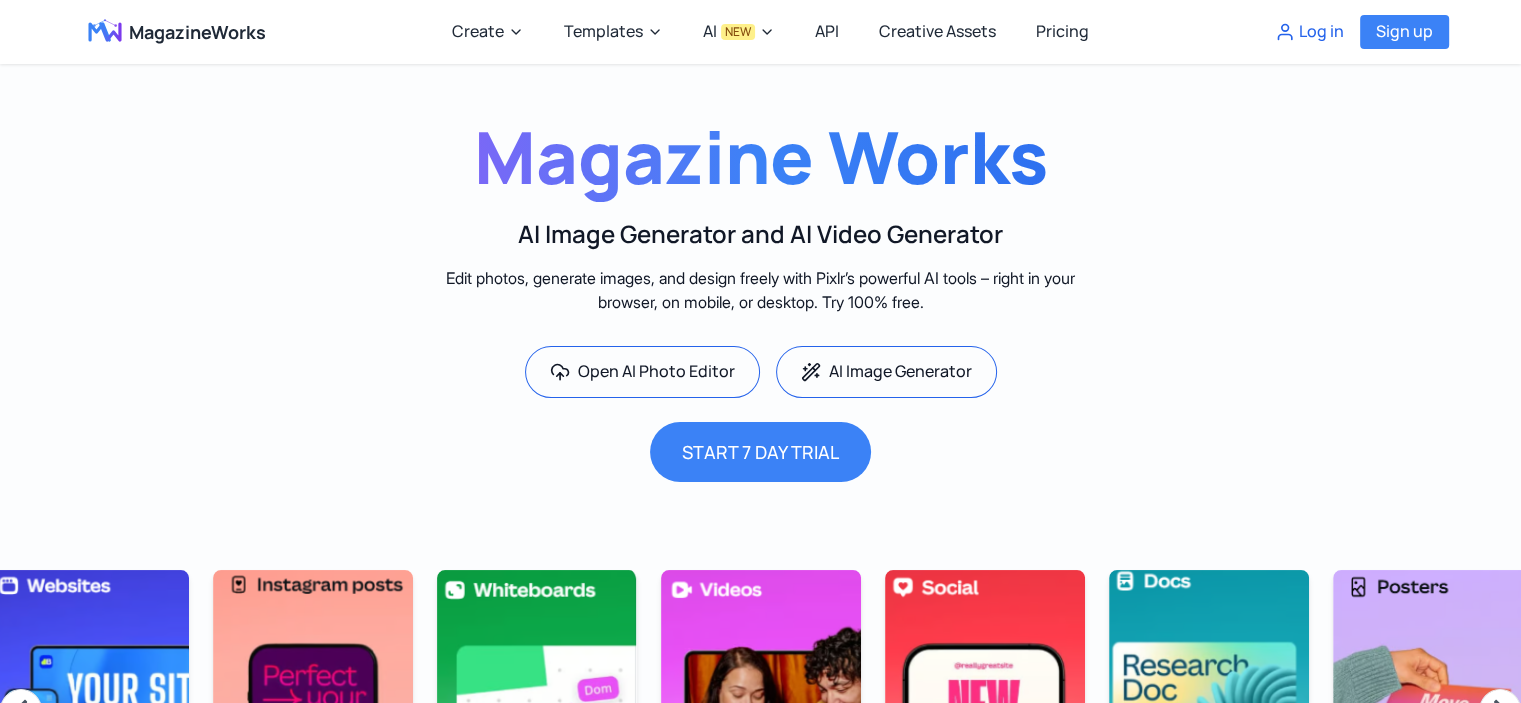 click on "Log in" at bounding box center (1309, 32) 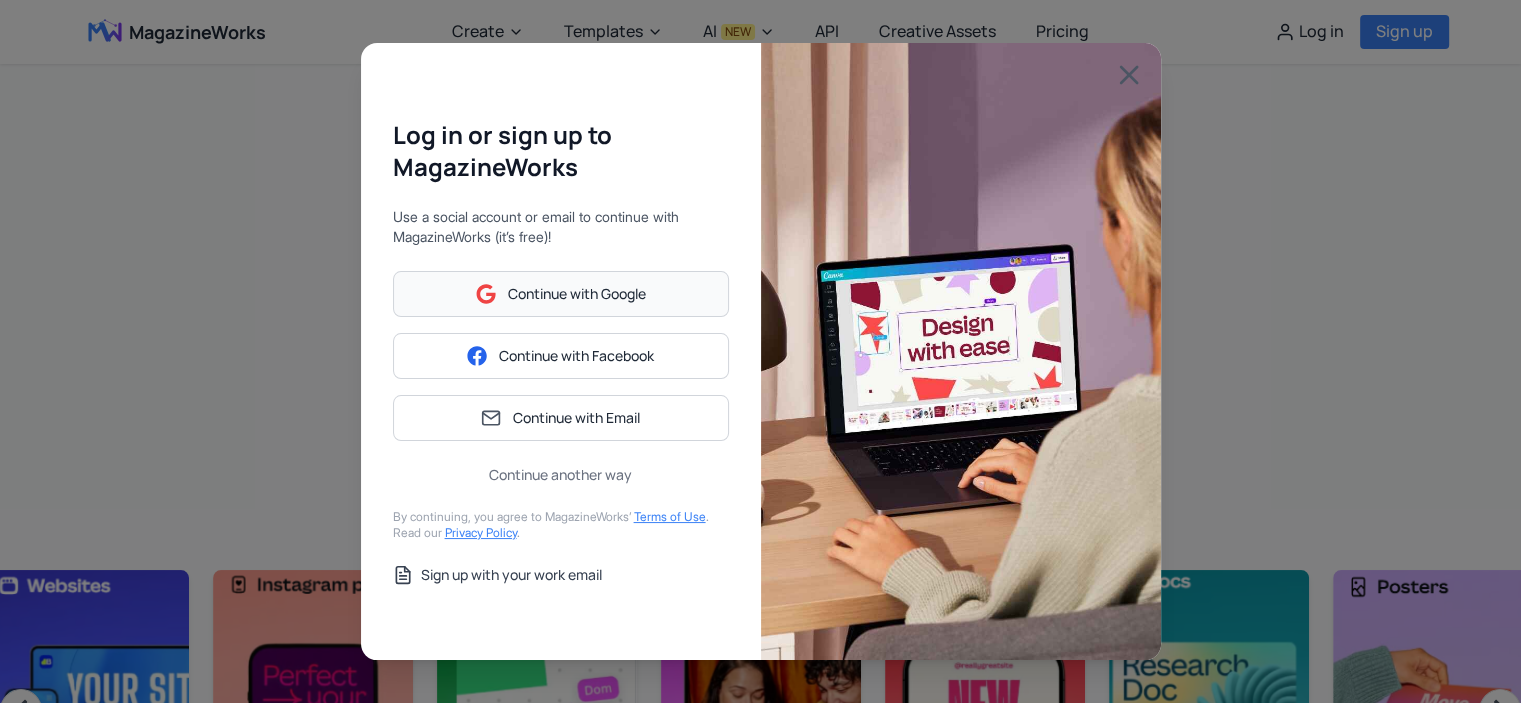 click on "Continue with Google" at bounding box center (577, 294) 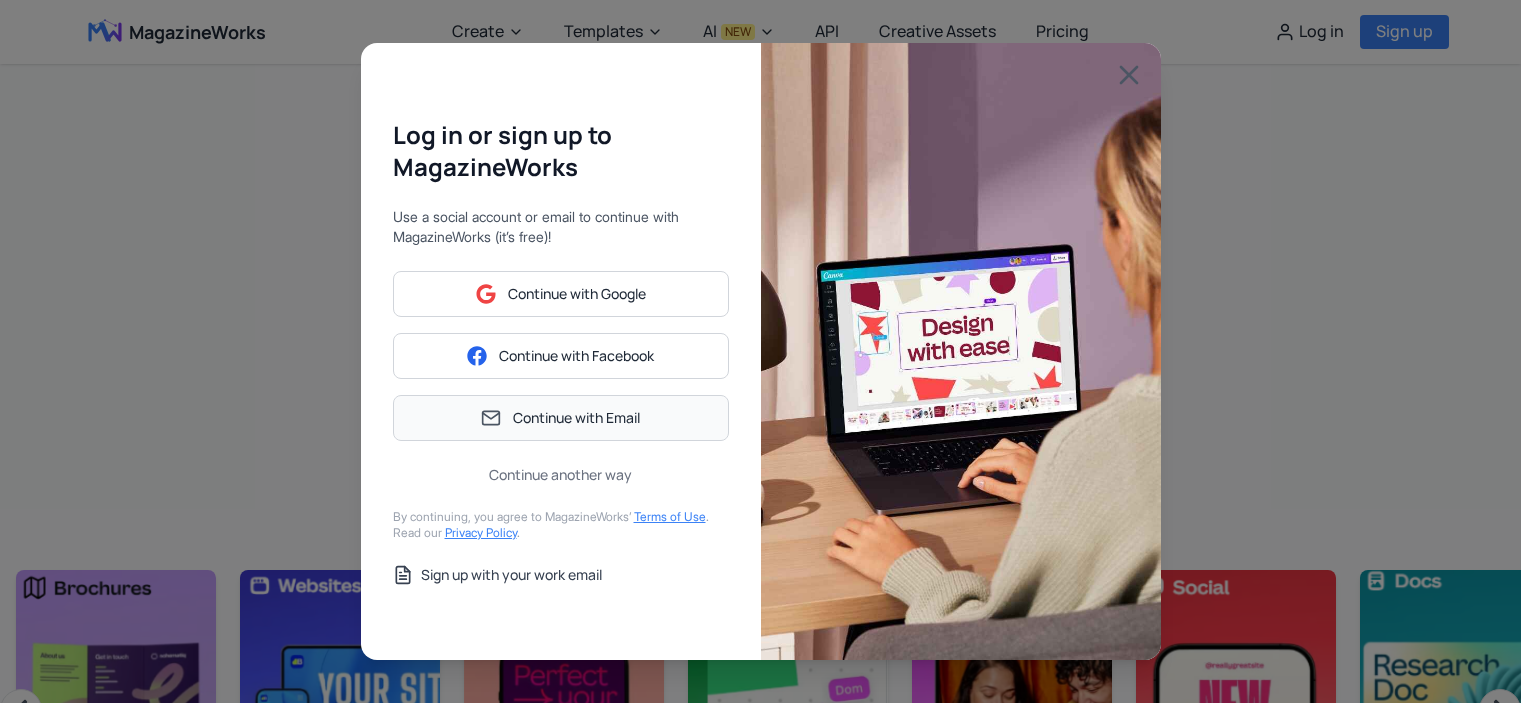 scroll, scrollTop: 0, scrollLeft: 0, axis: both 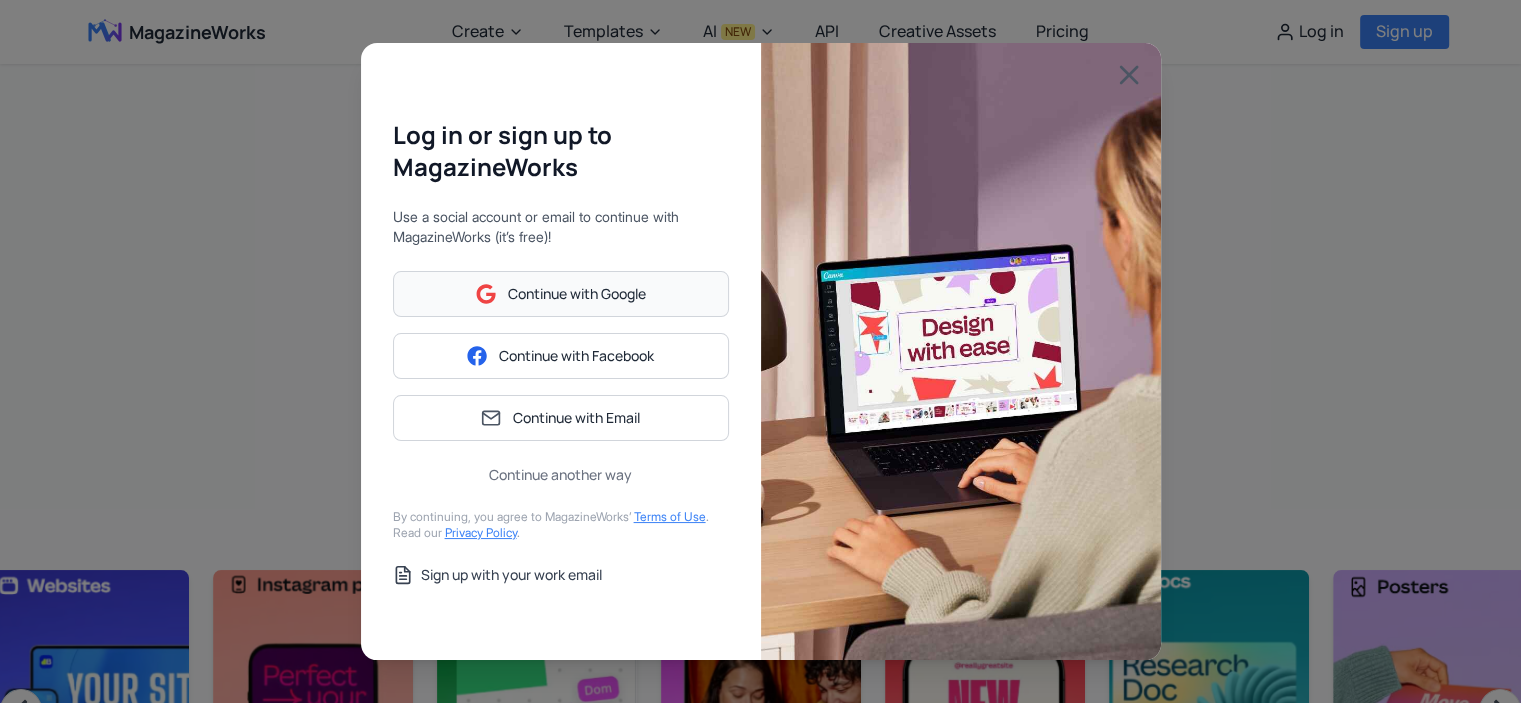 click on "Continue with Google" at bounding box center (577, 294) 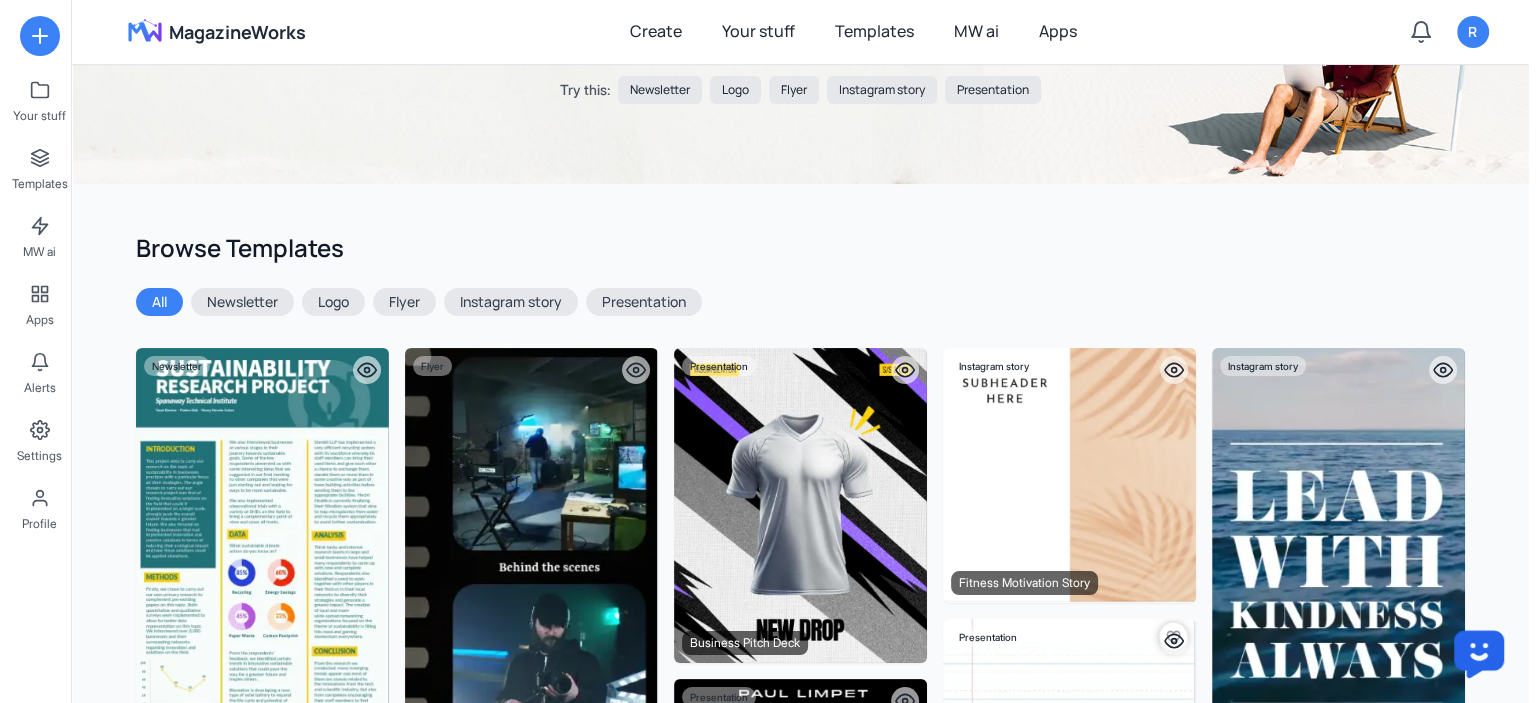 scroll, scrollTop: 0, scrollLeft: 0, axis: both 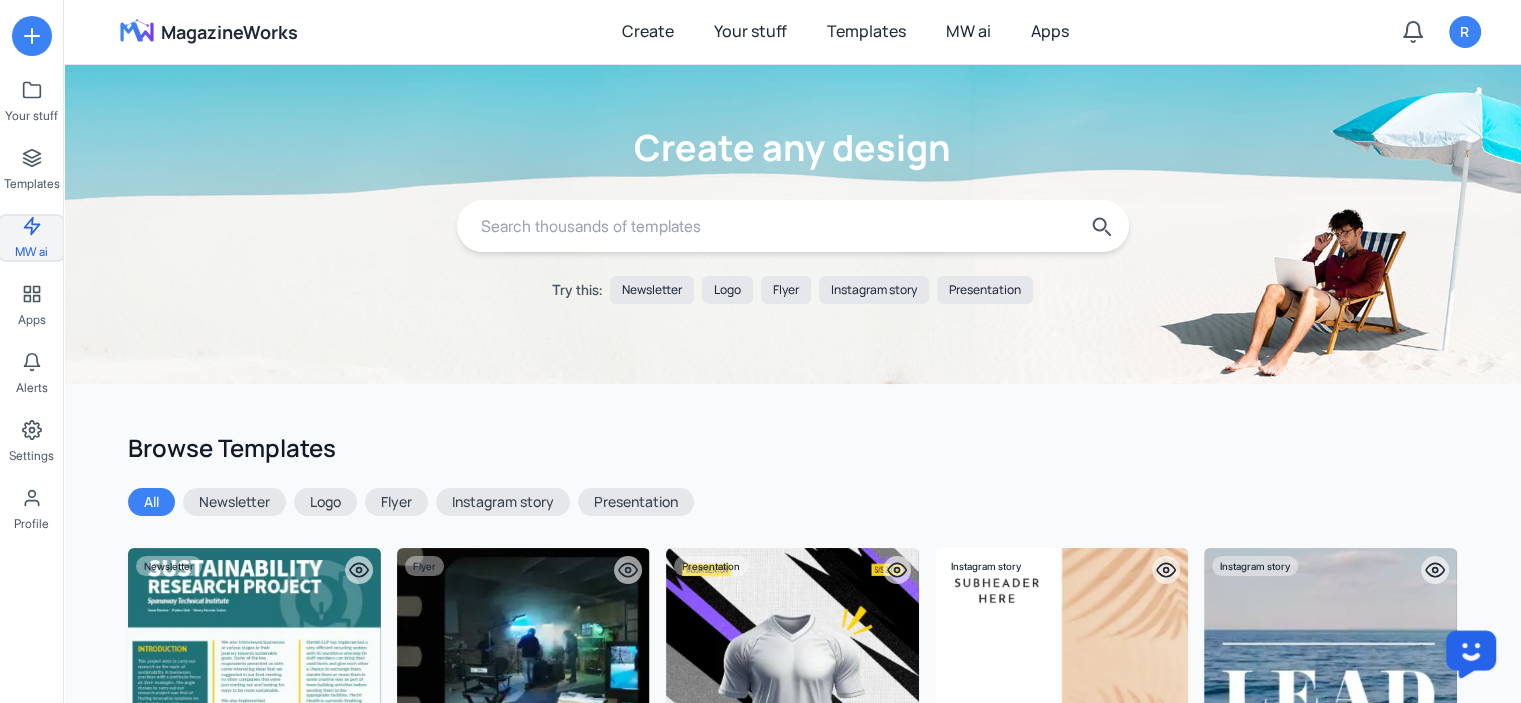 click on "MW ai" at bounding box center (31, 238) 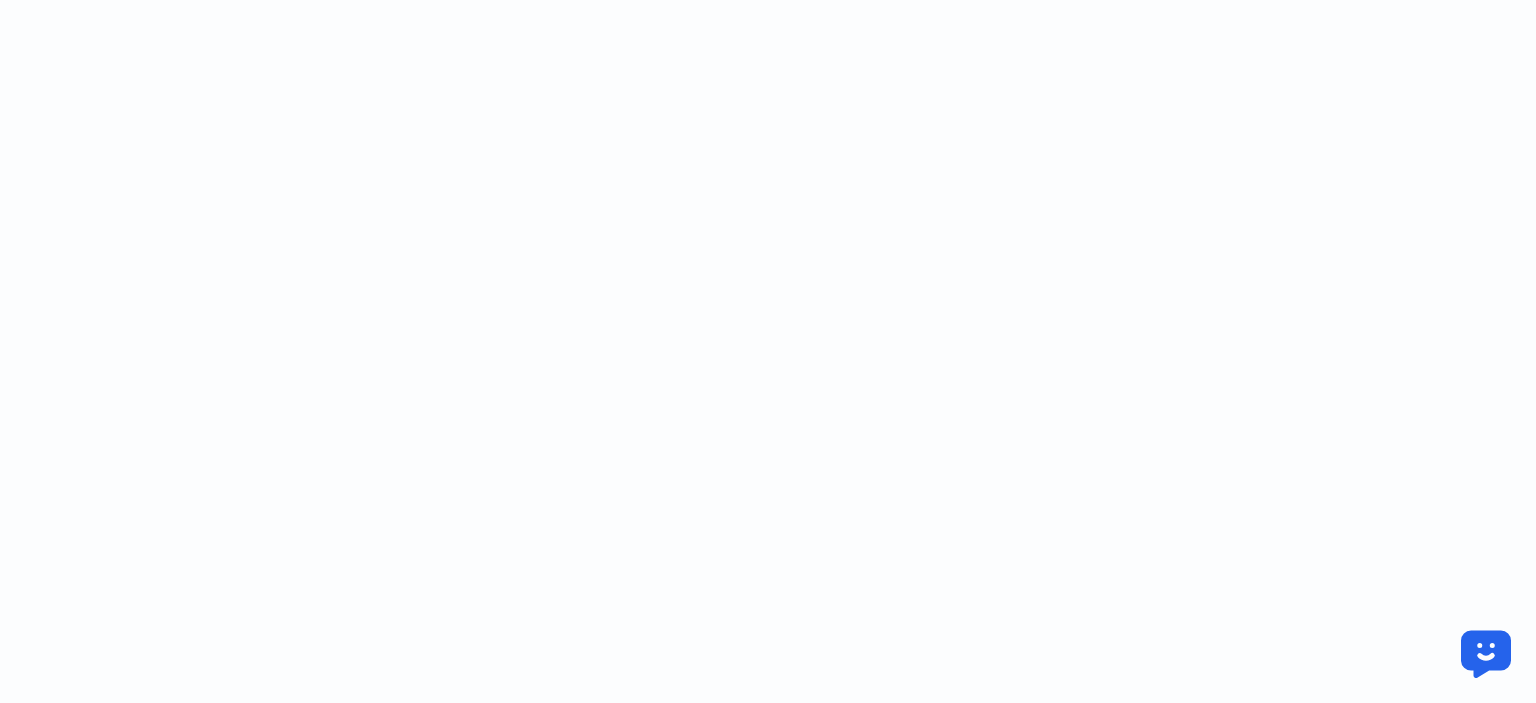 click at bounding box center (768, 0) 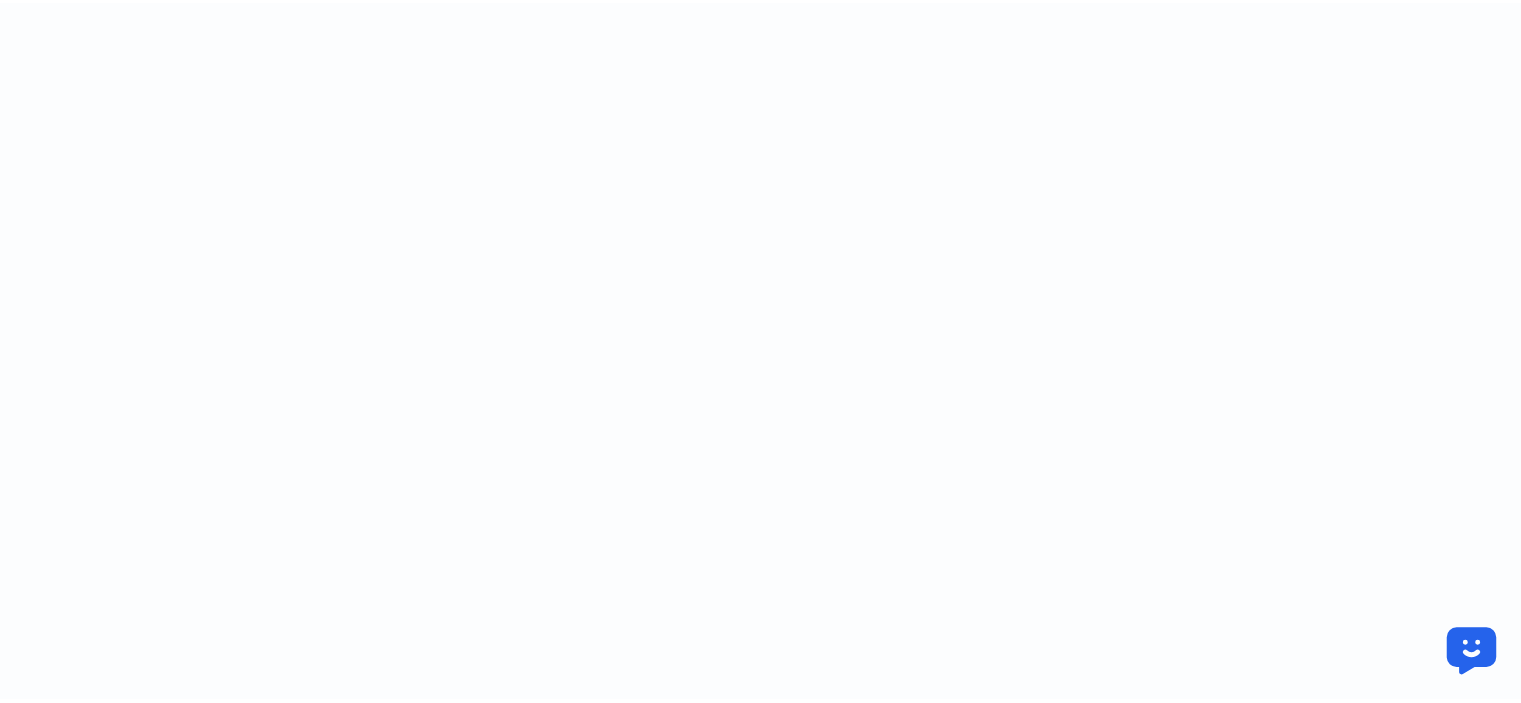 scroll, scrollTop: 0, scrollLeft: 0, axis: both 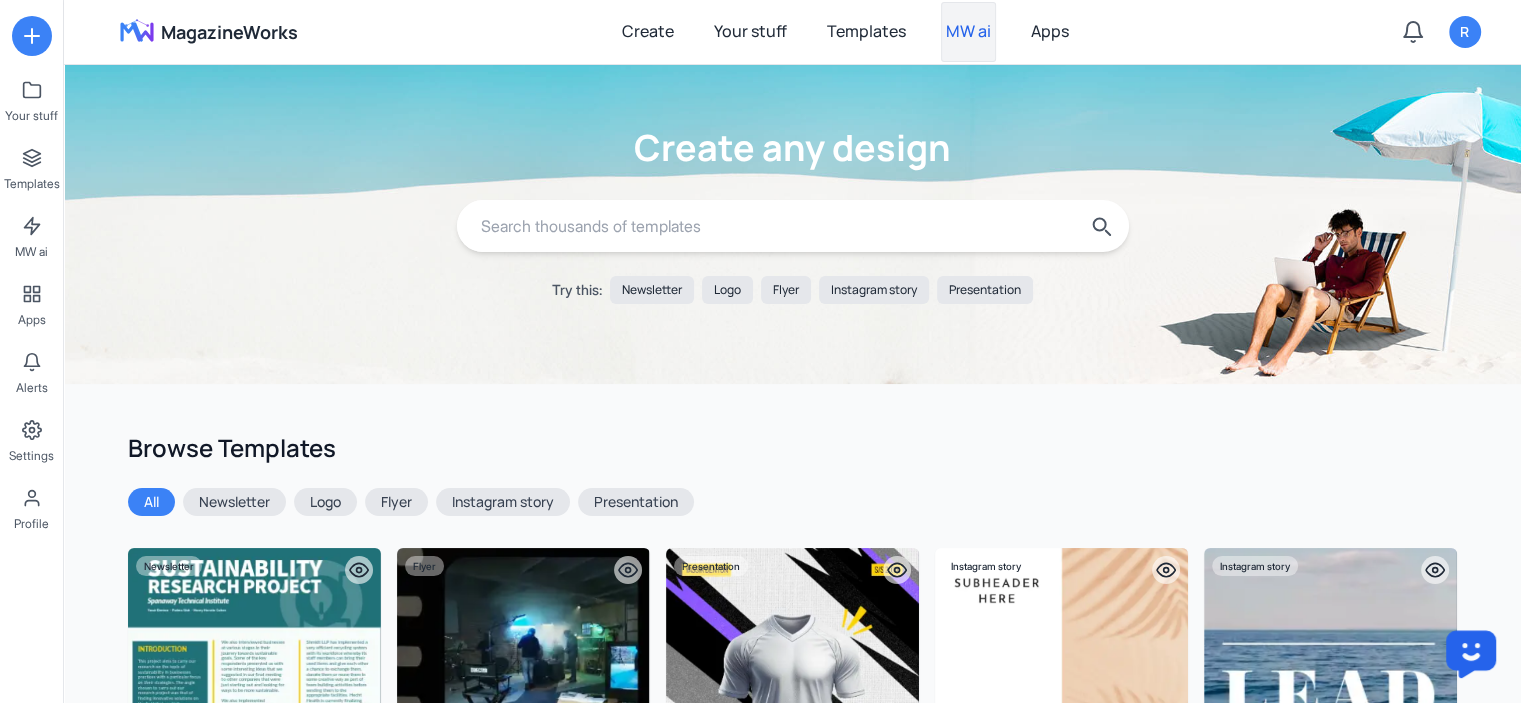 click on "MW ai" at bounding box center (968, 32) 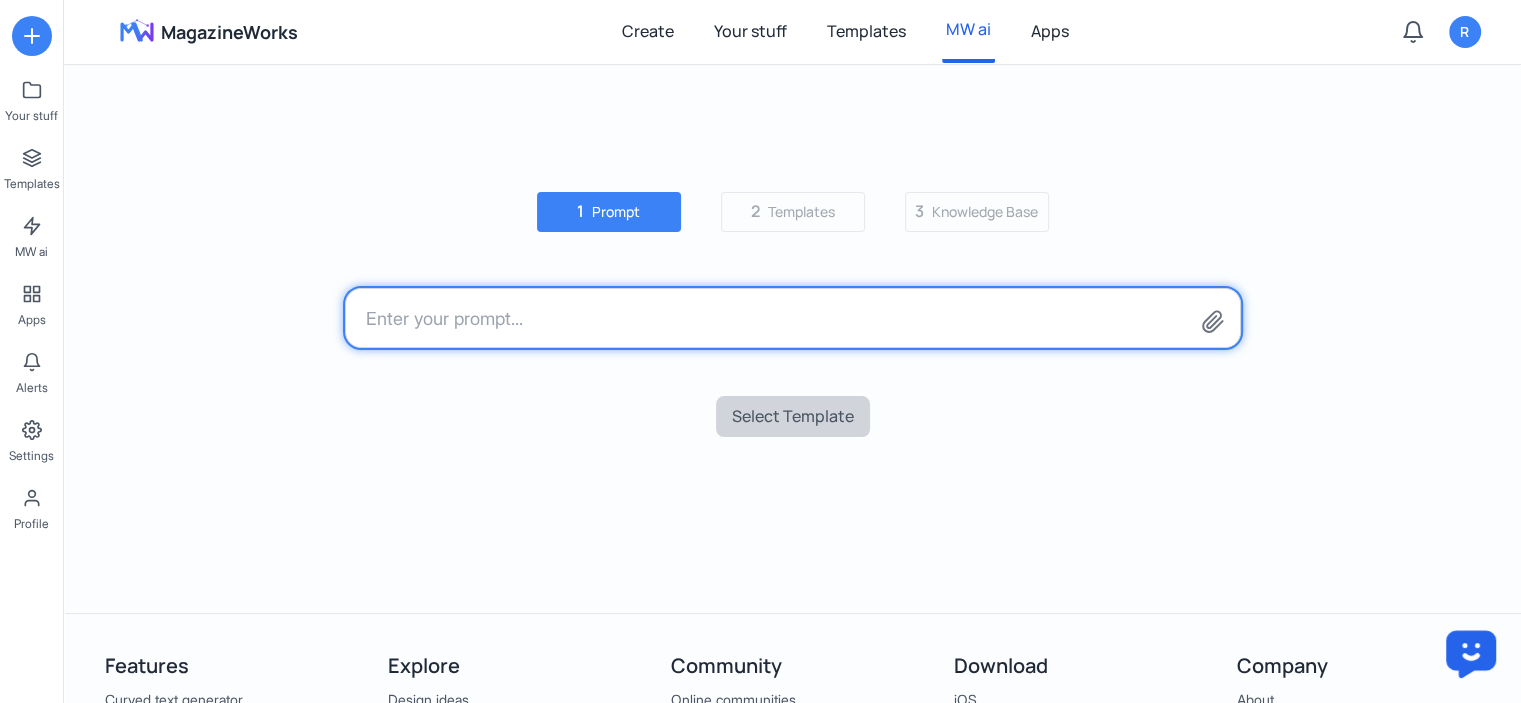 click at bounding box center [793, 318] 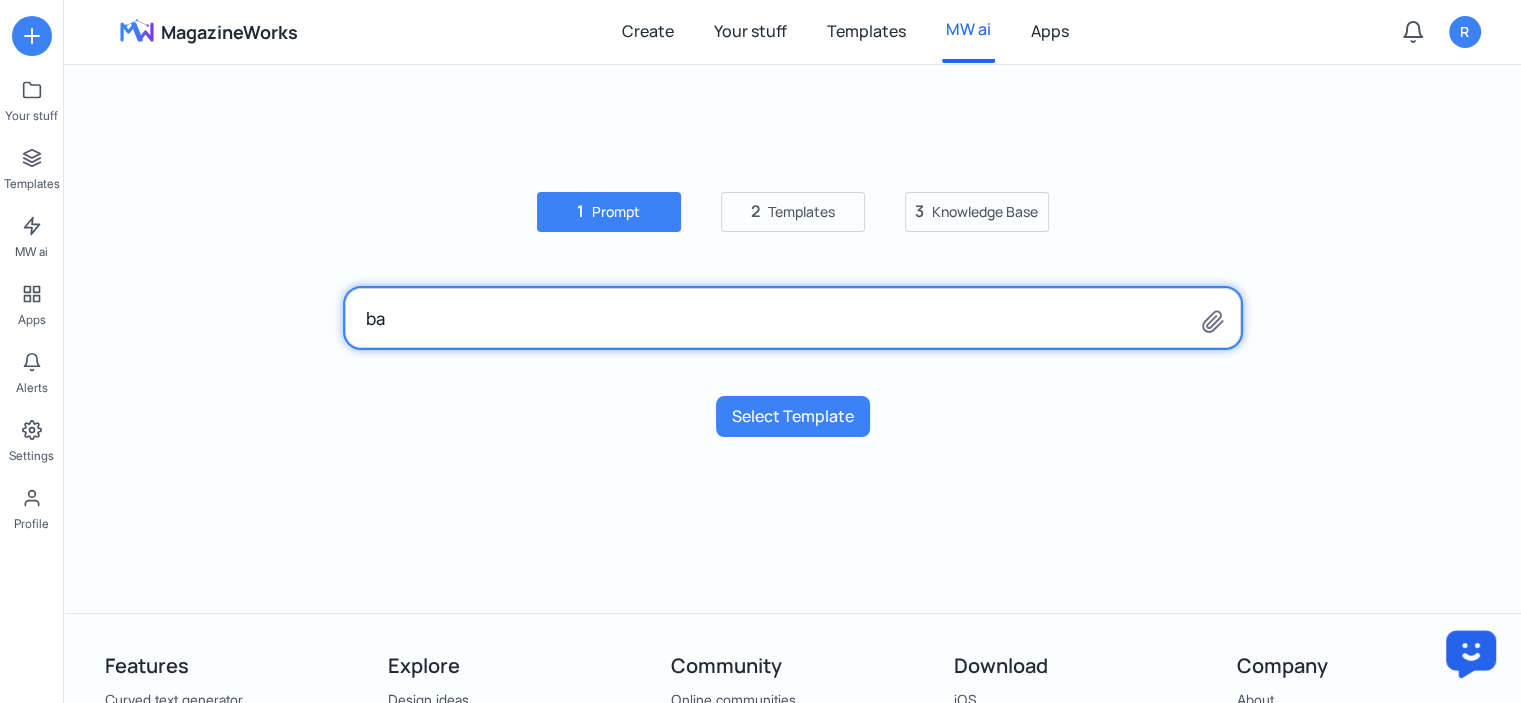 type on "b" 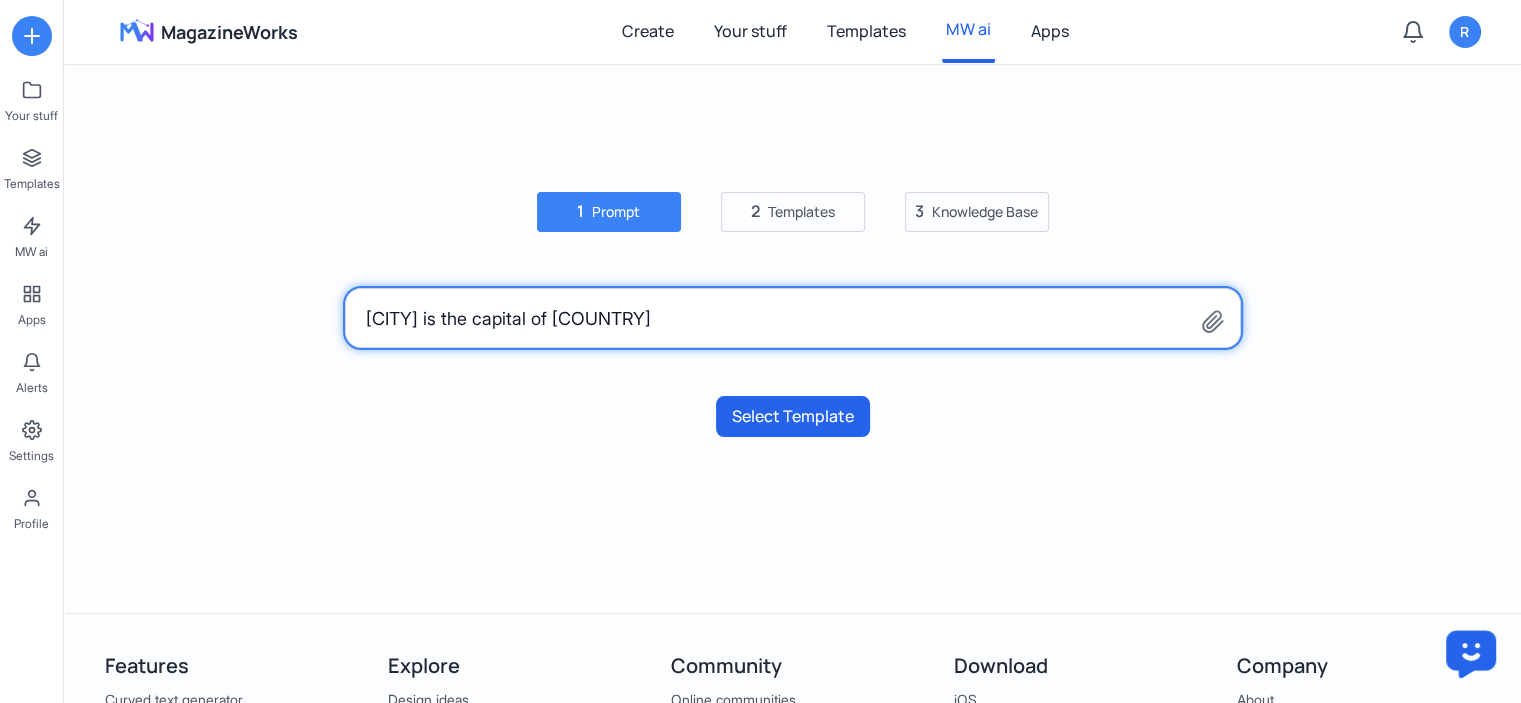 type on "[CITY] is the capital of [COUNTRY]" 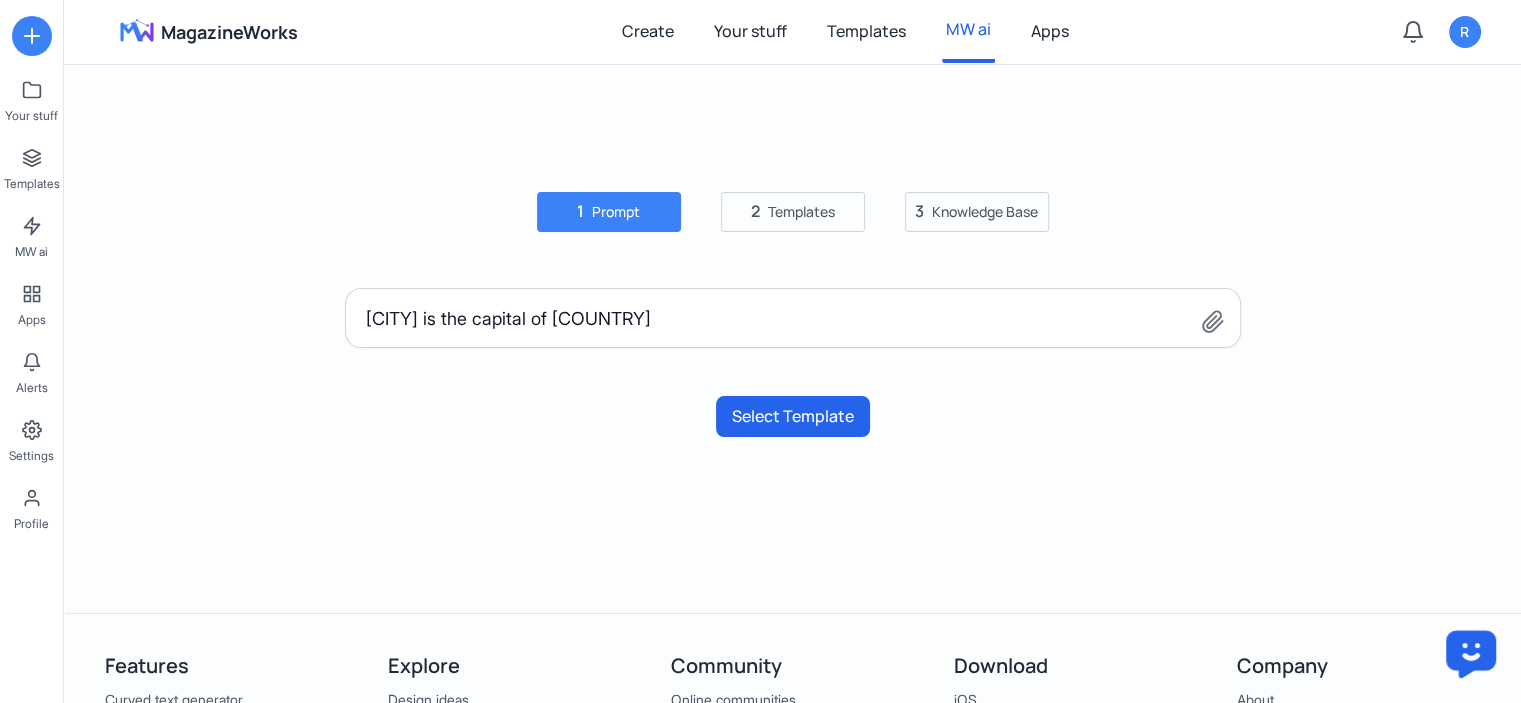click on "Select Template" at bounding box center (793, 417) 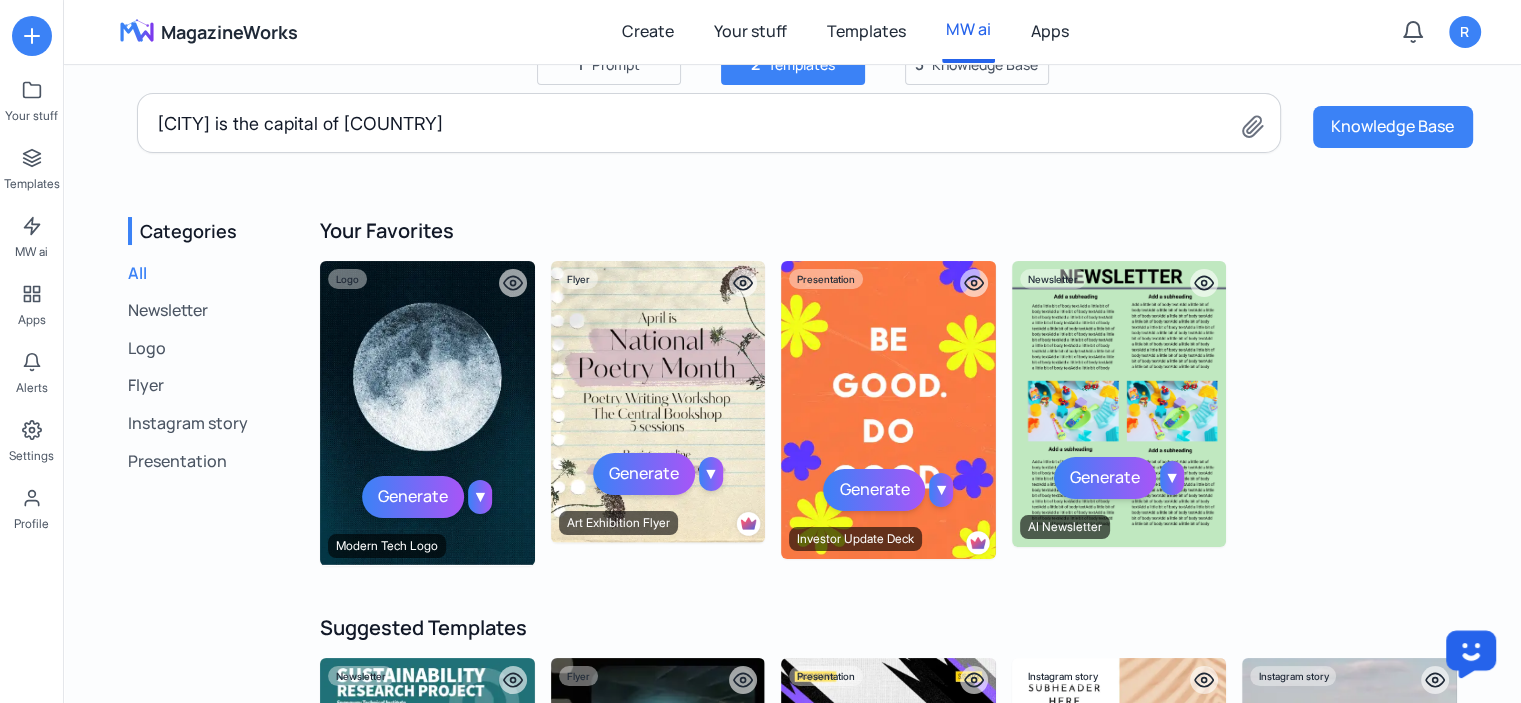 scroll, scrollTop: 0, scrollLeft: 0, axis: both 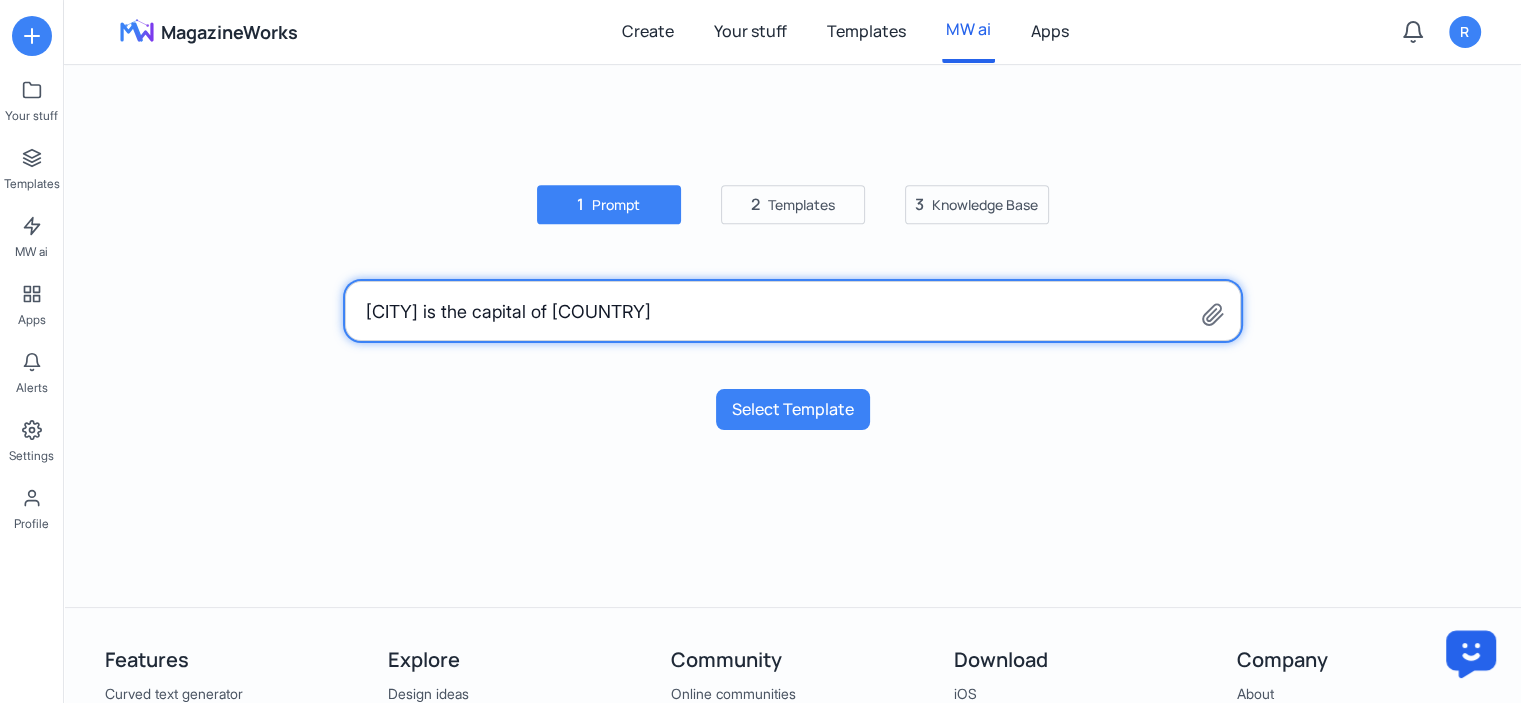drag, startPoint x: 491, startPoint y: 154, endPoint x: 171, endPoint y: 165, distance: 320.189 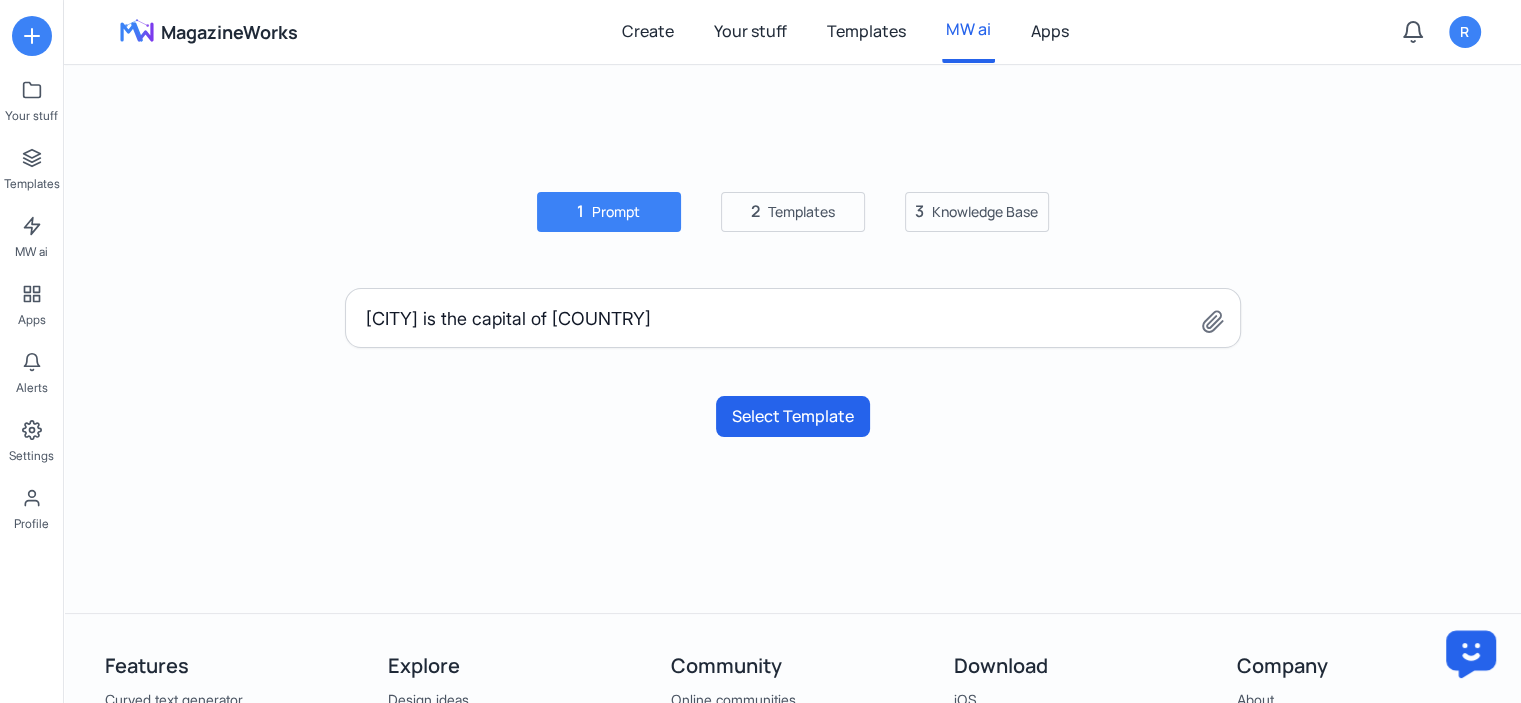 click on "Select Template" at bounding box center (793, 417) 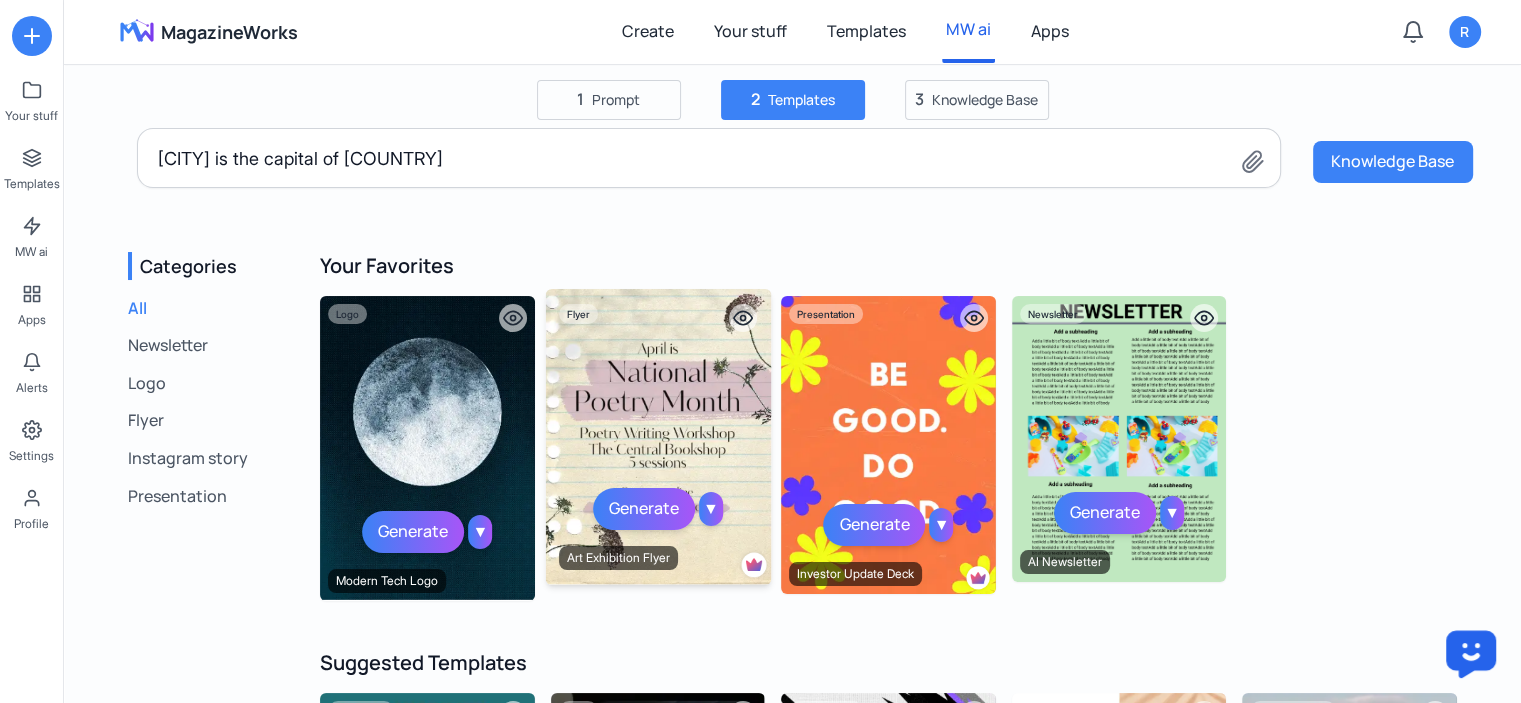 scroll, scrollTop: 0, scrollLeft: 0, axis: both 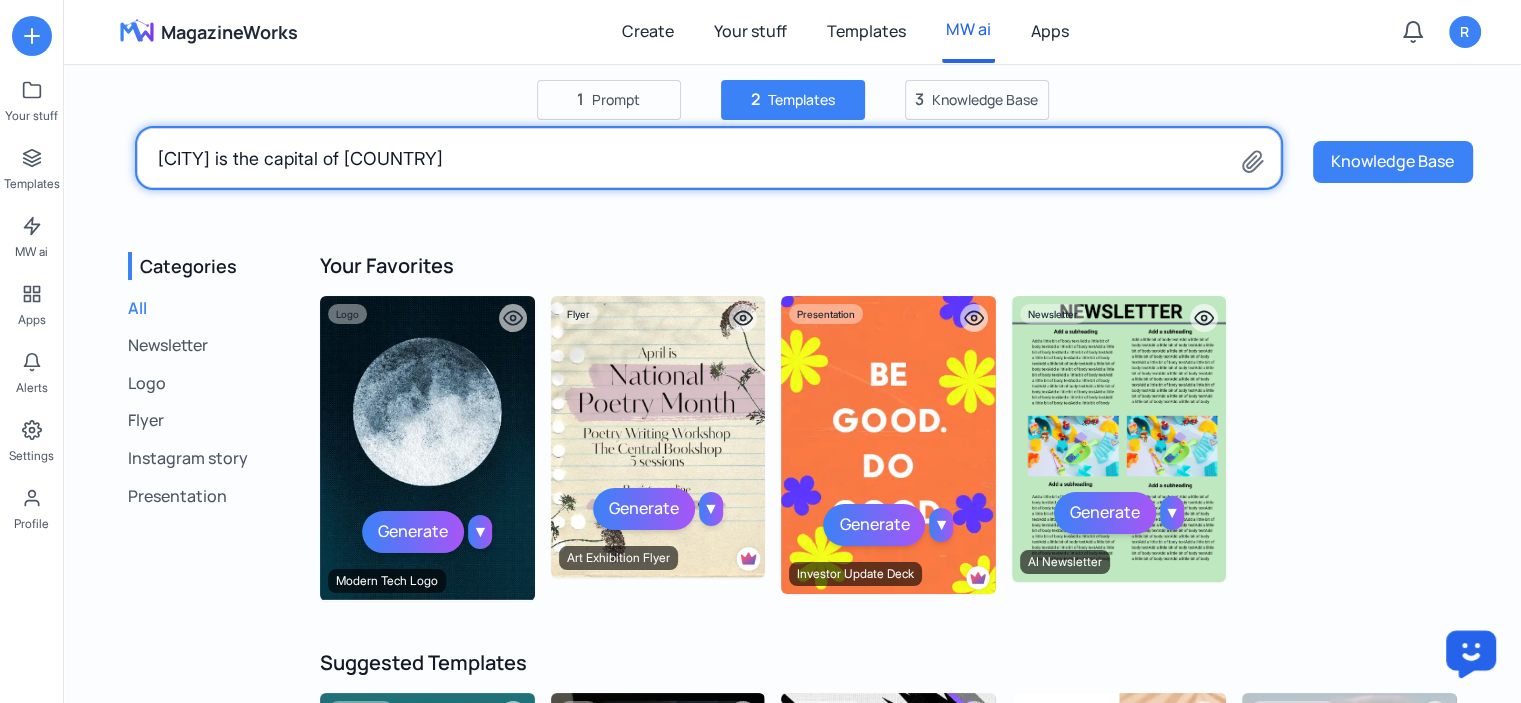 click on "dhaka is the capital of bangladesh" at bounding box center (709, 158) 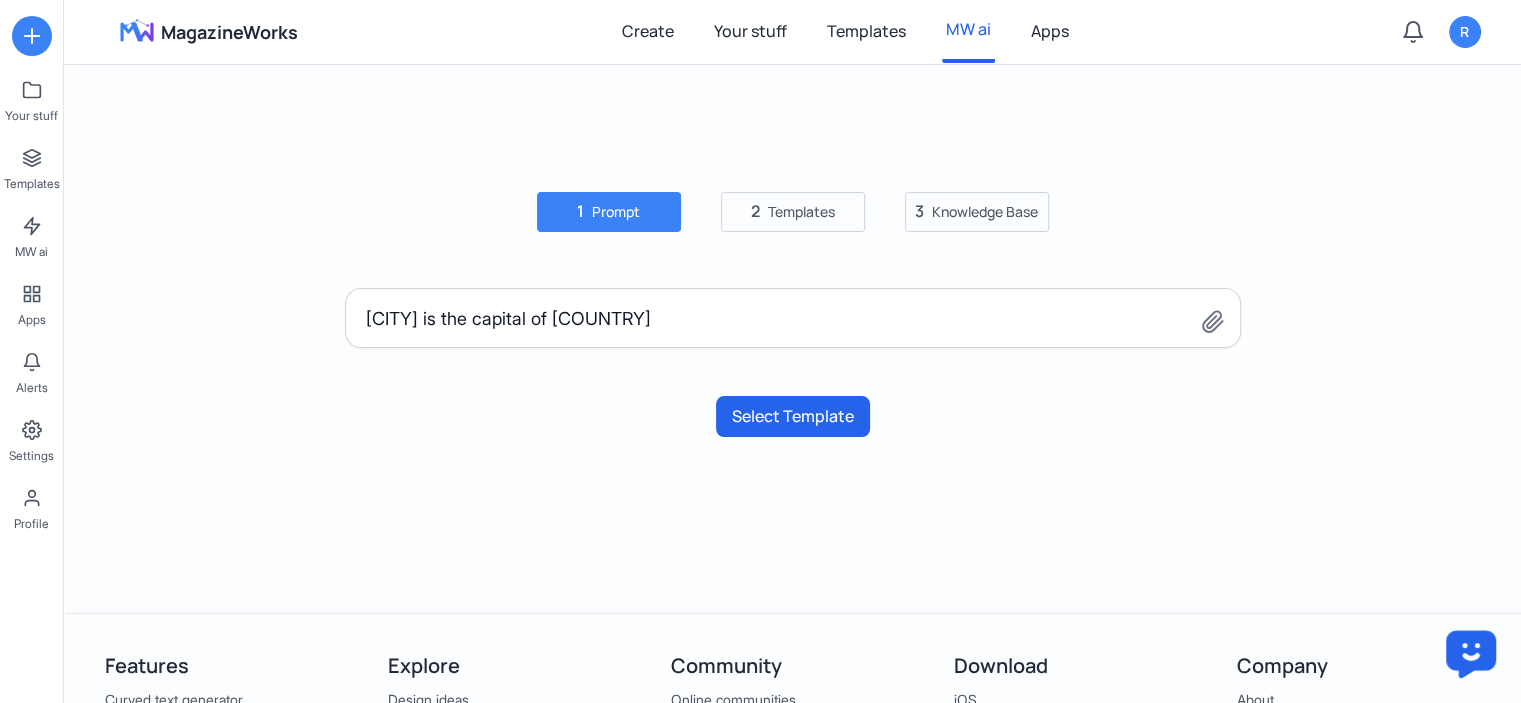 click on "Select Template" at bounding box center [793, 417] 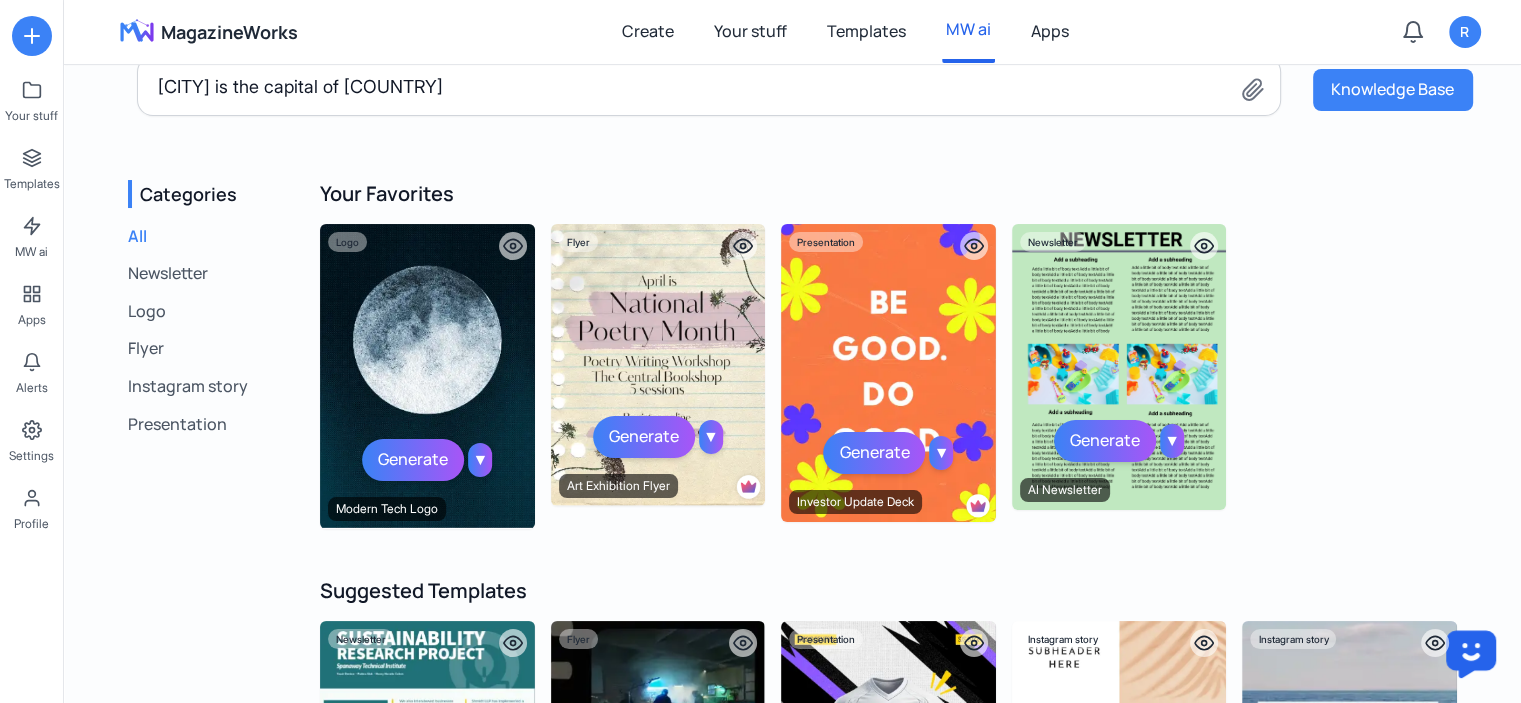 scroll, scrollTop: 0, scrollLeft: 0, axis: both 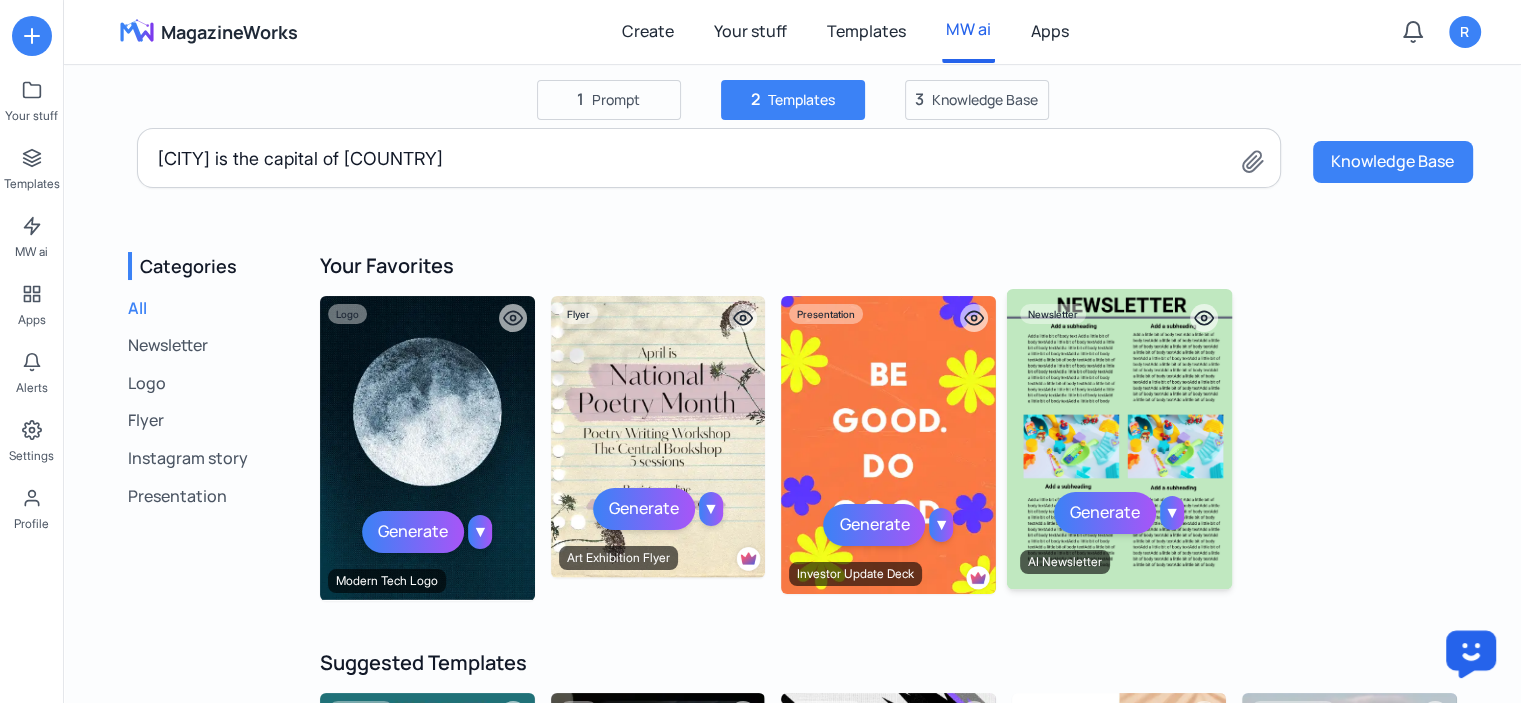 click at bounding box center [1118, 438] 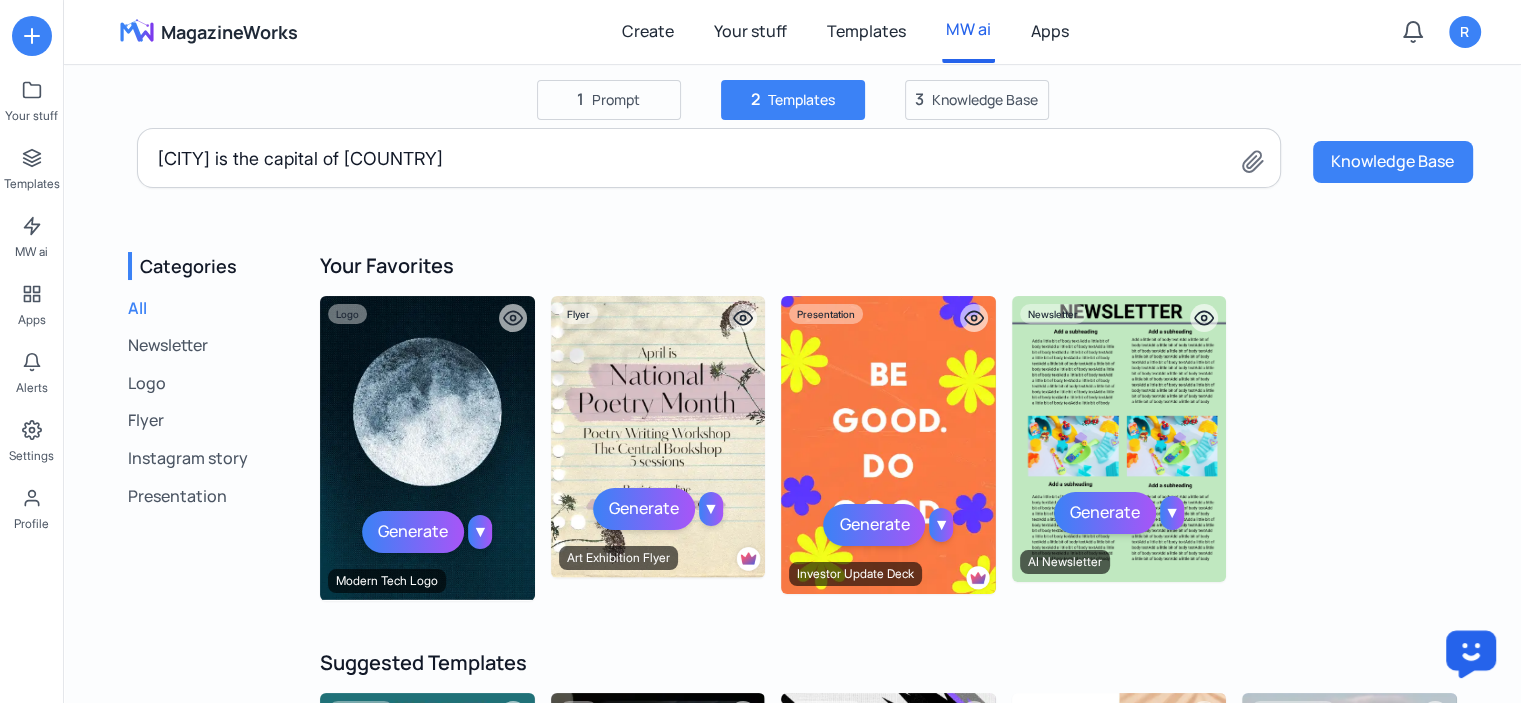 click on "Generate" at bounding box center [1105, 513] 